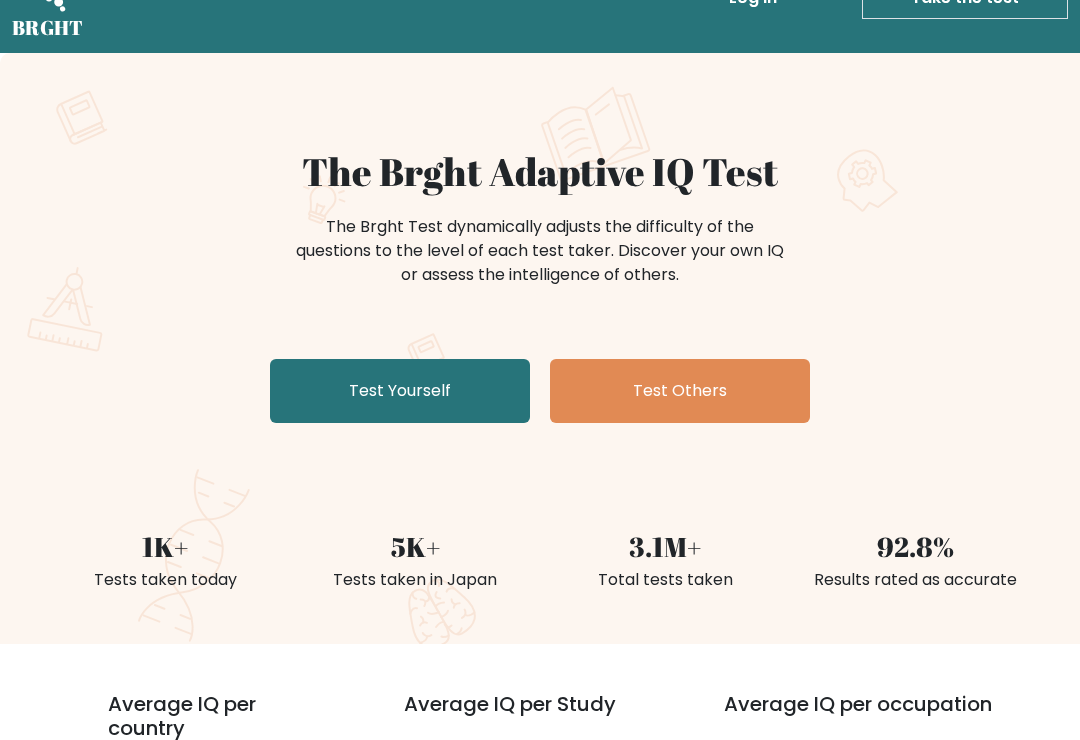 scroll, scrollTop: 57, scrollLeft: 0, axis: vertical 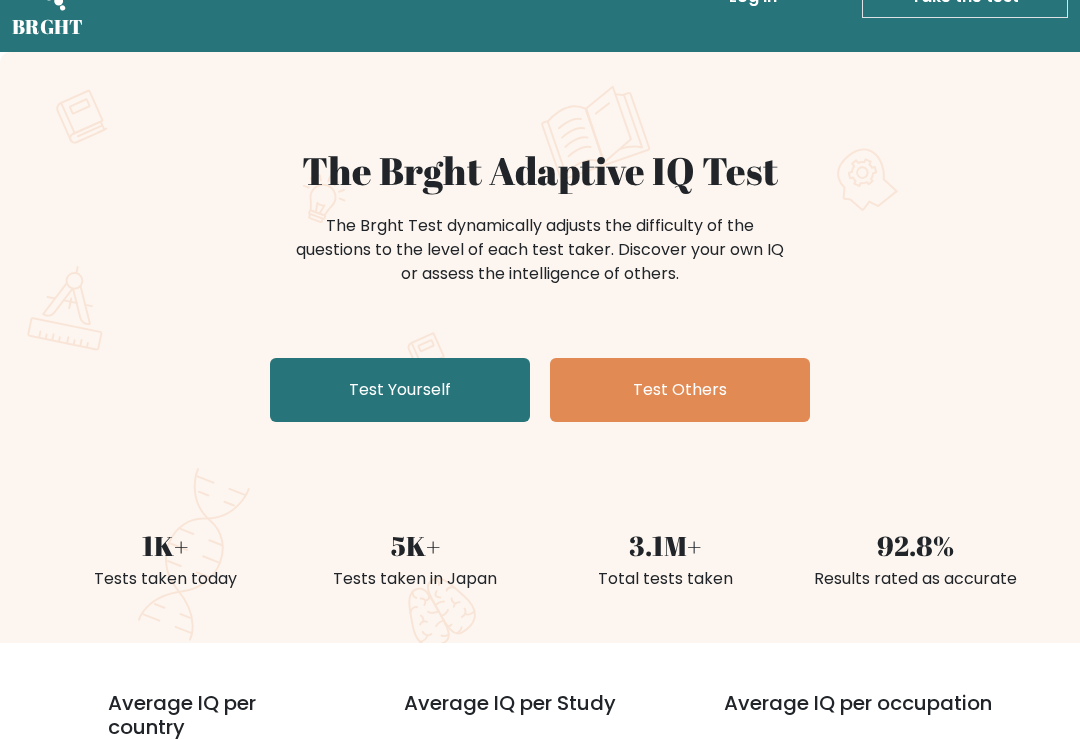 click on "Test Yourself" at bounding box center (400, 391) 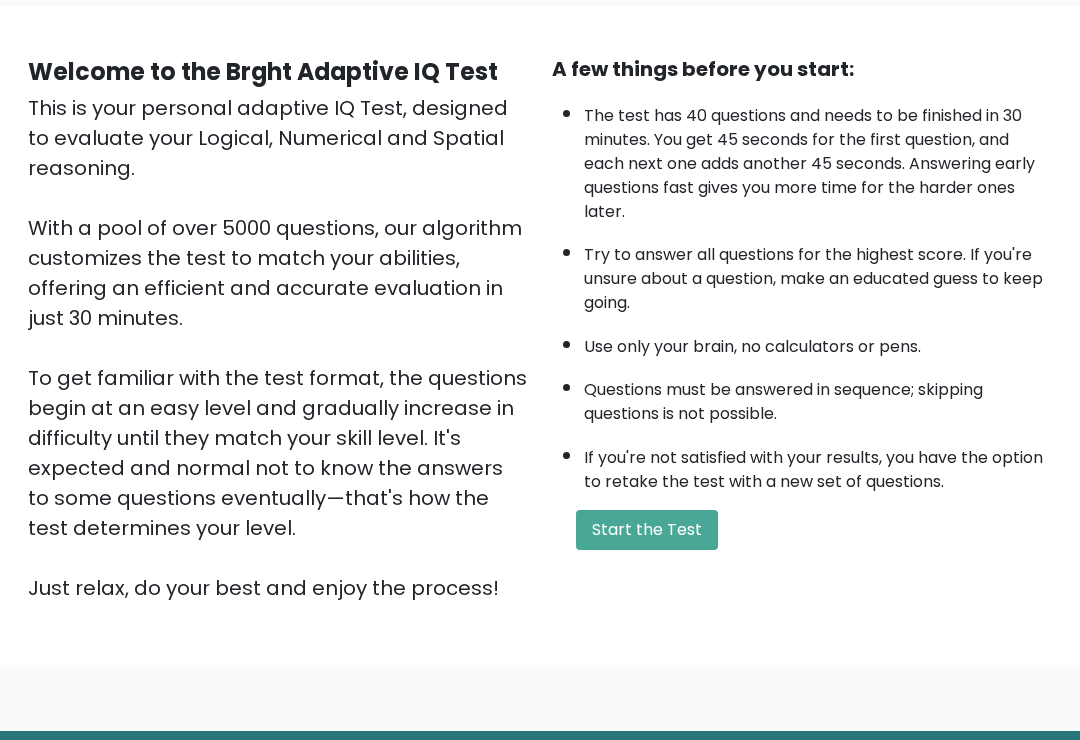 scroll, scrollTop: 156, scrollLeft: 0, axis: vertical 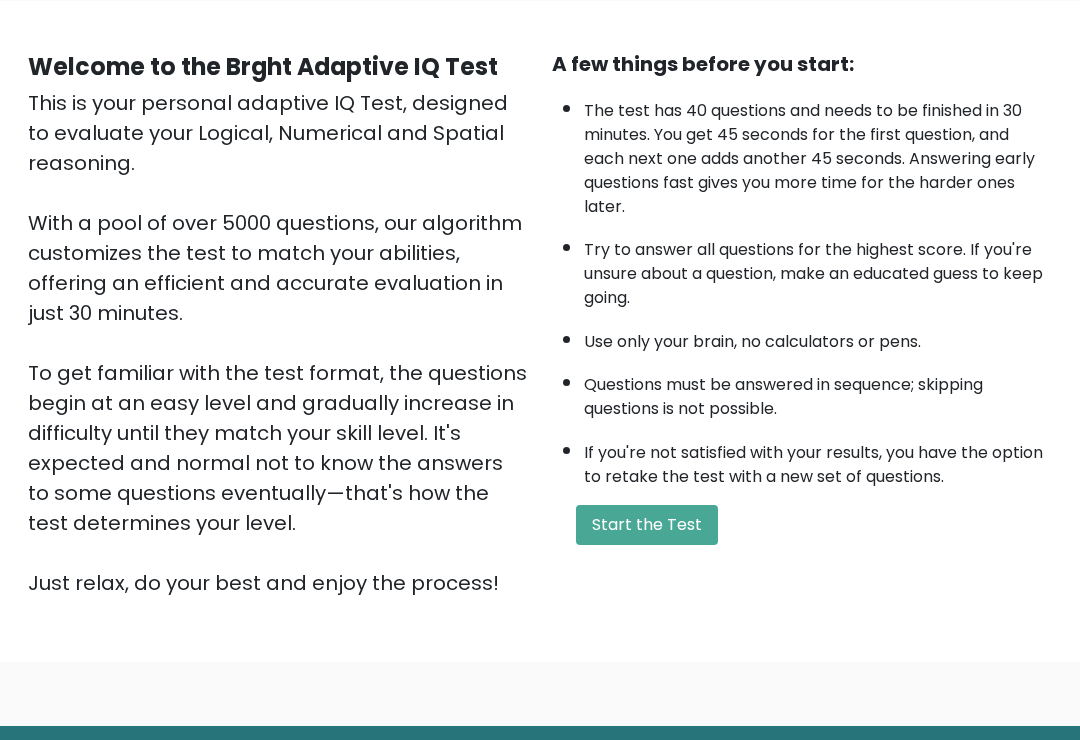 click on "Start the Test" at bounding box center [647, 526] 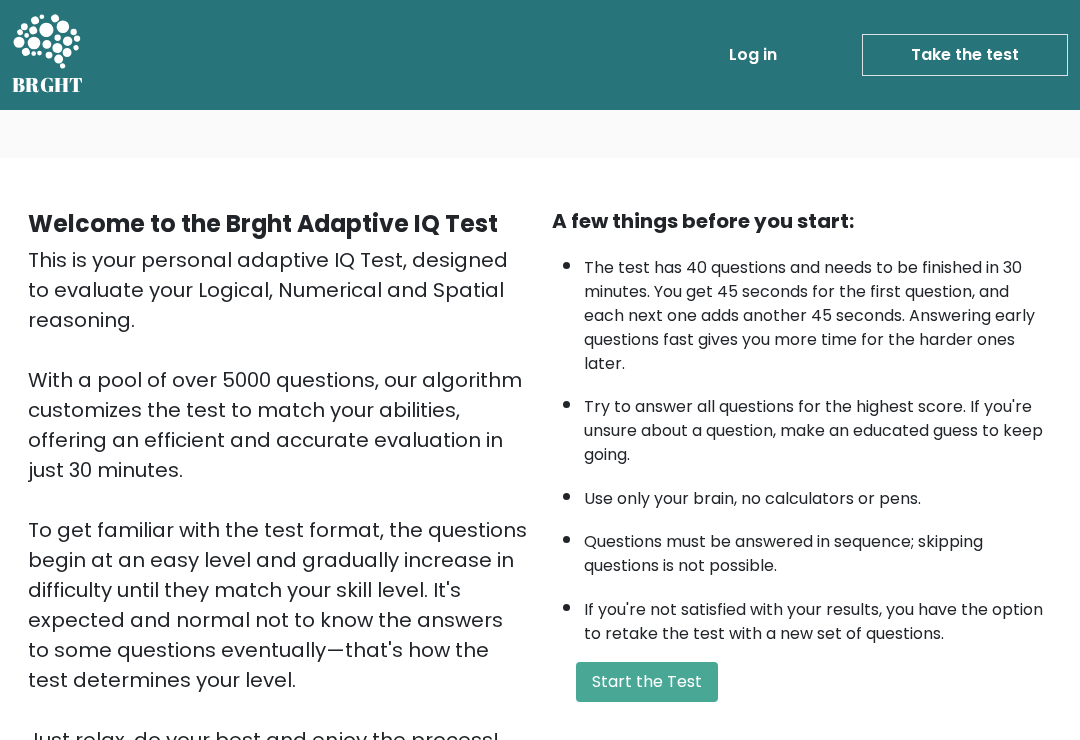 scroll, scrollTop: 188, scrollLeft: 0, axis: vertical 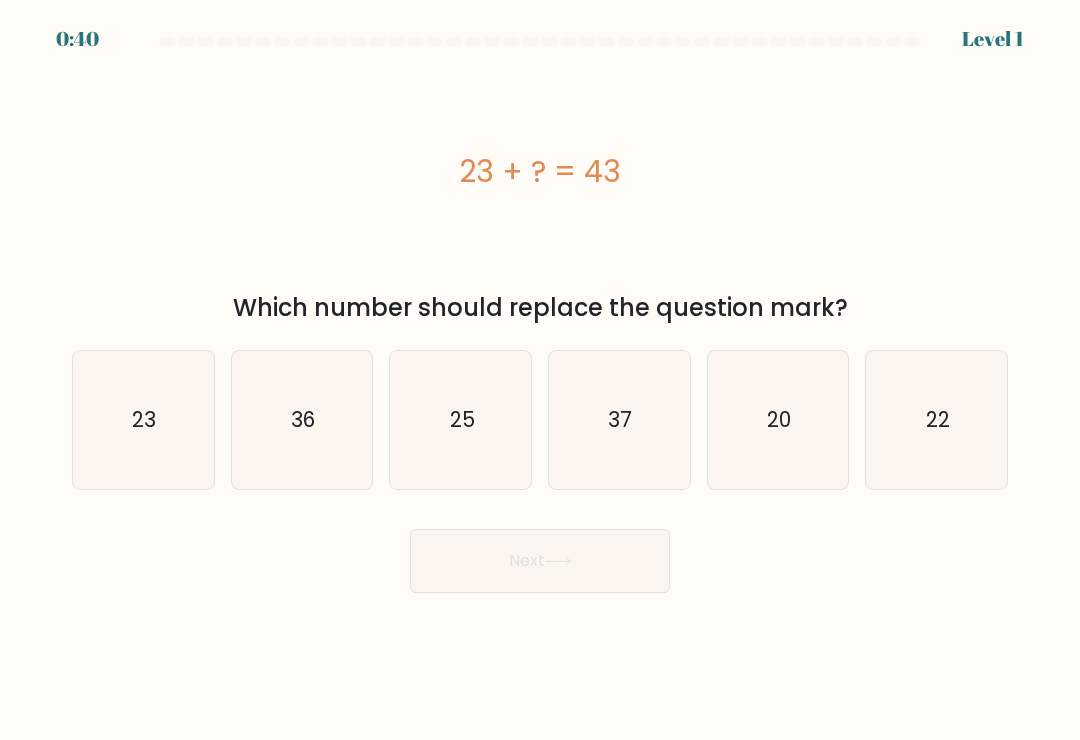 click on "20" at bounding box center (778, 420) 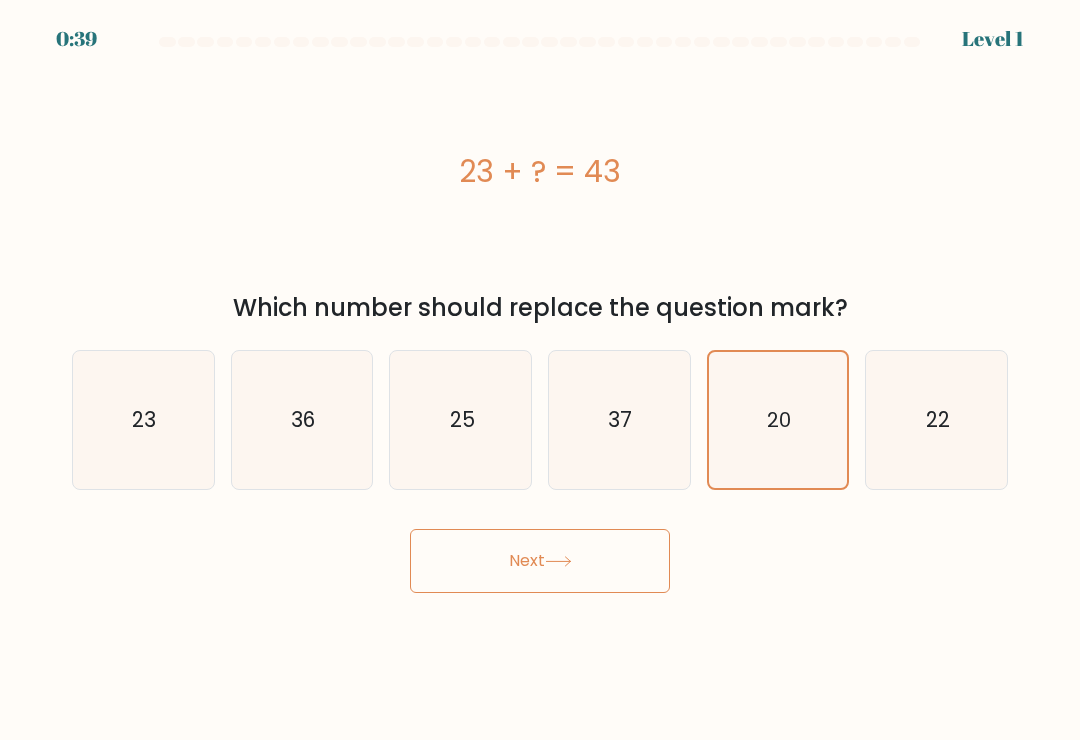 click on "Next" at bounding box center (540, 561) 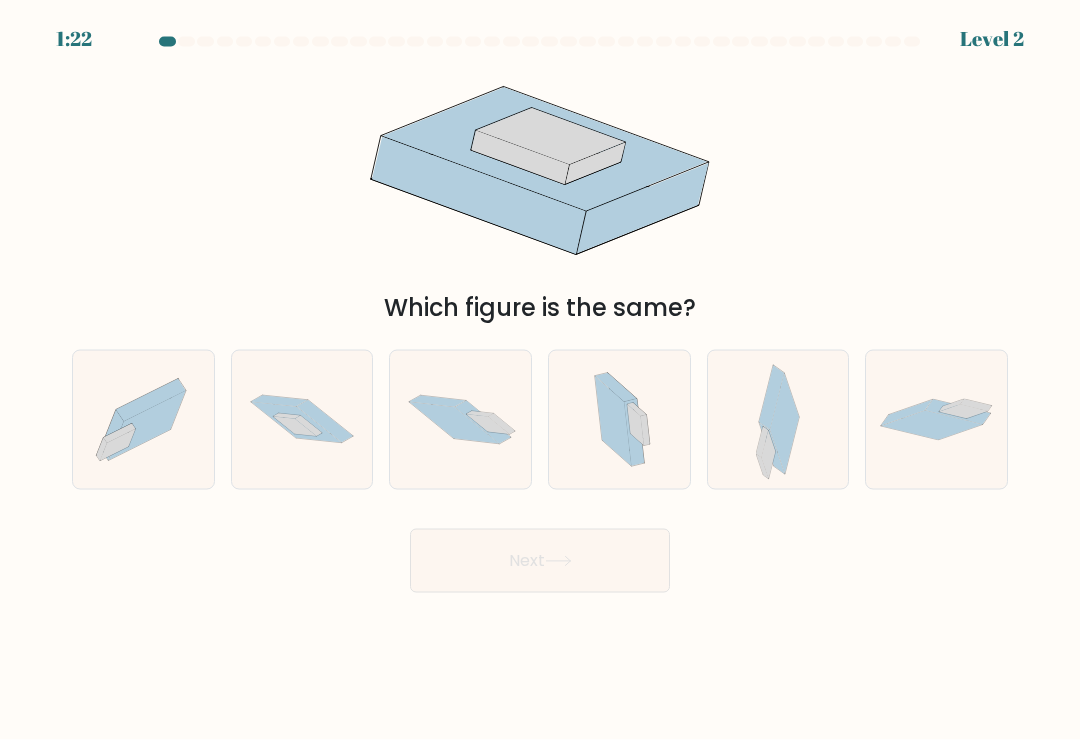scroll, scrollTop: 11, scrollLeft: 0, axis: vertical 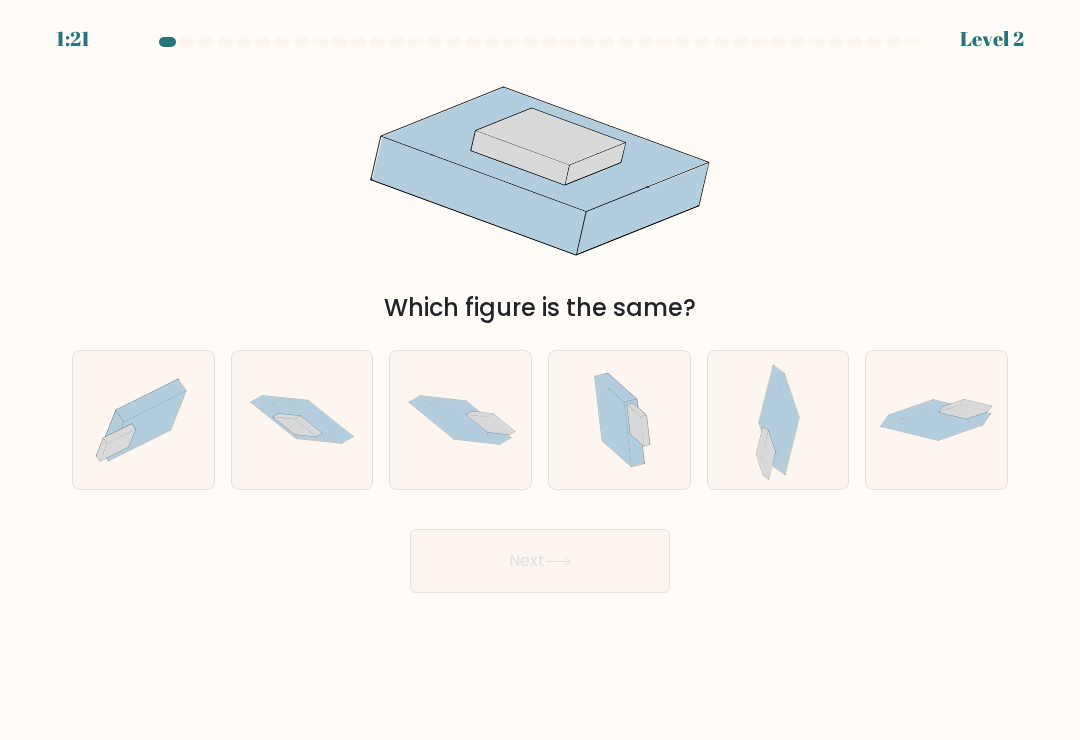 click at bounding box center (302, 420) 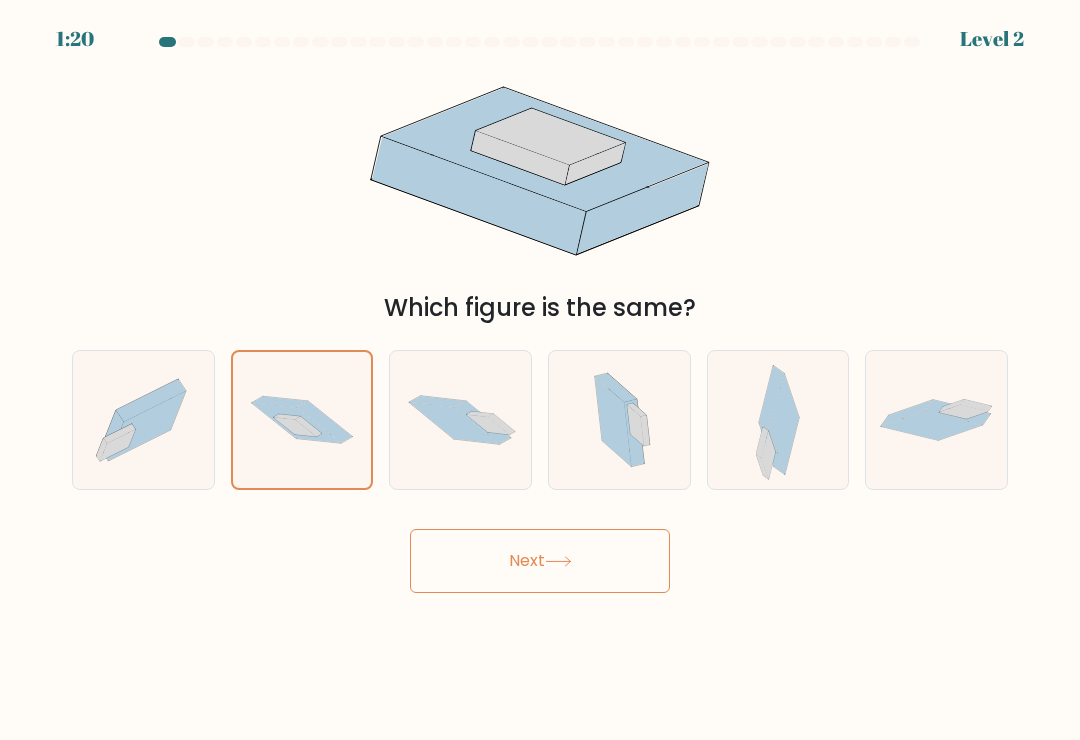 click on "Next" at bounding box center (540, 561) 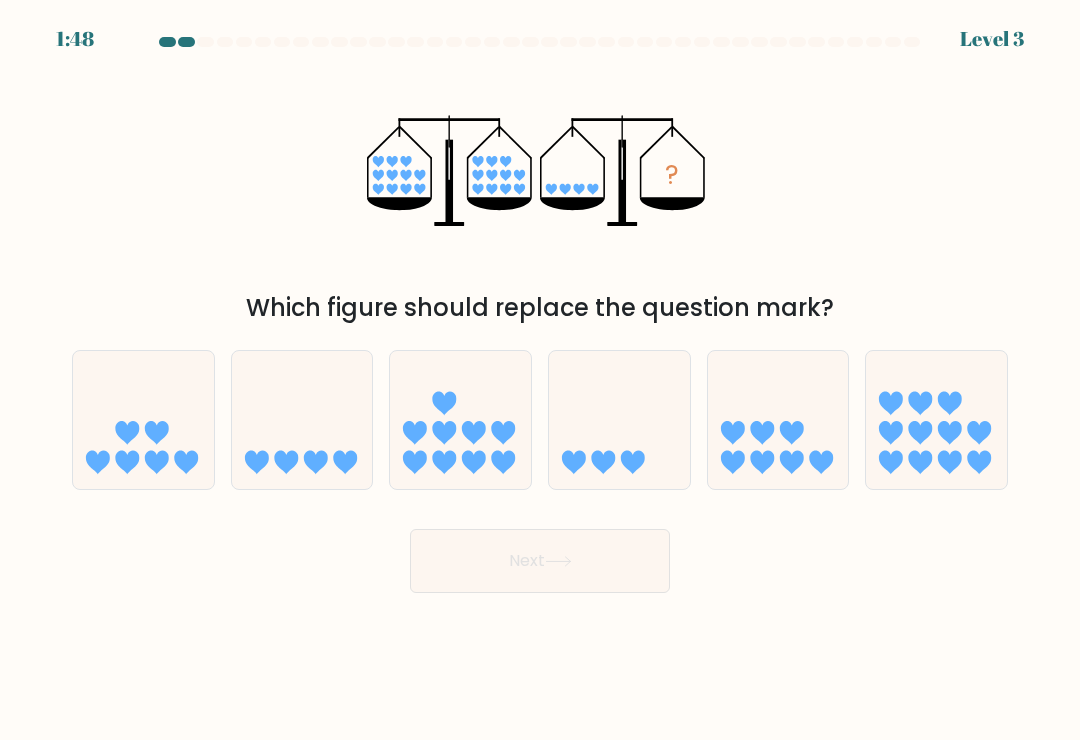 click at bounding box center [762, 463] 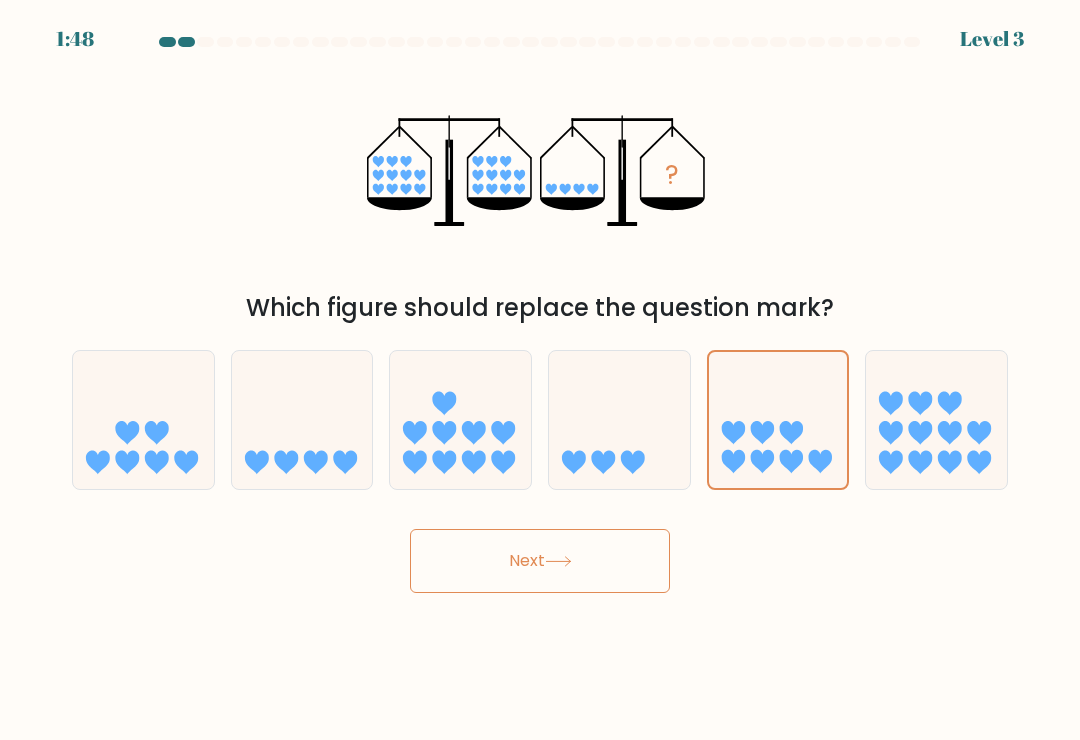click on "Next" at bounding box center (540, 561) 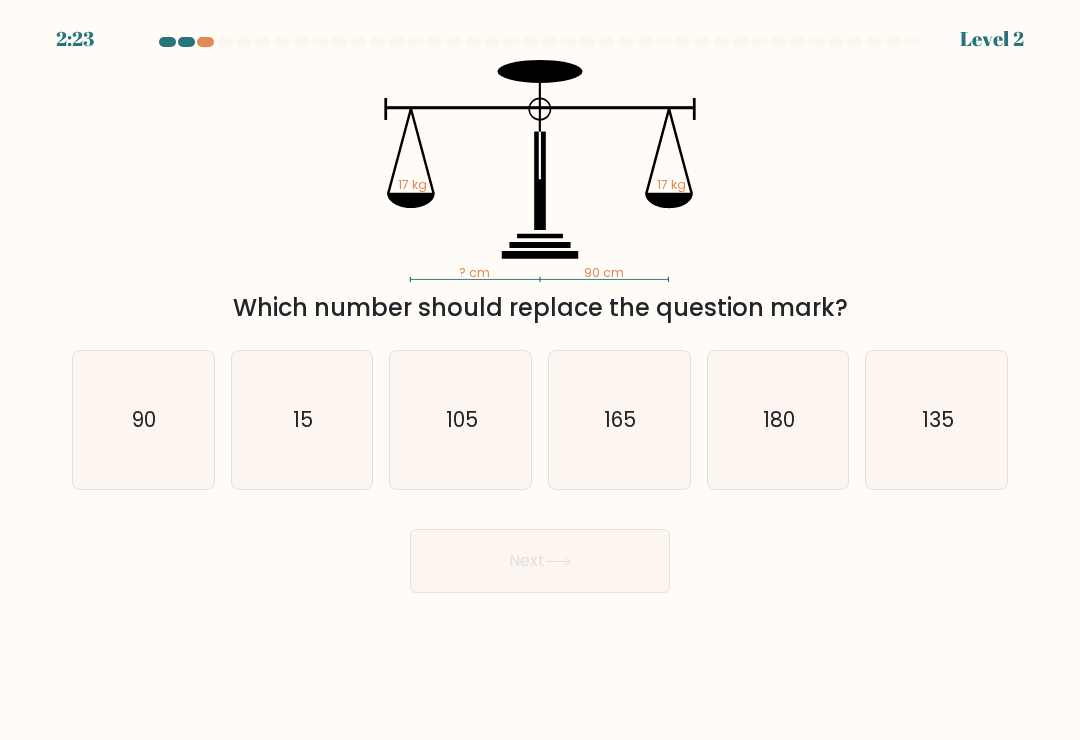 click on "90" at bounding box center (143, 420) 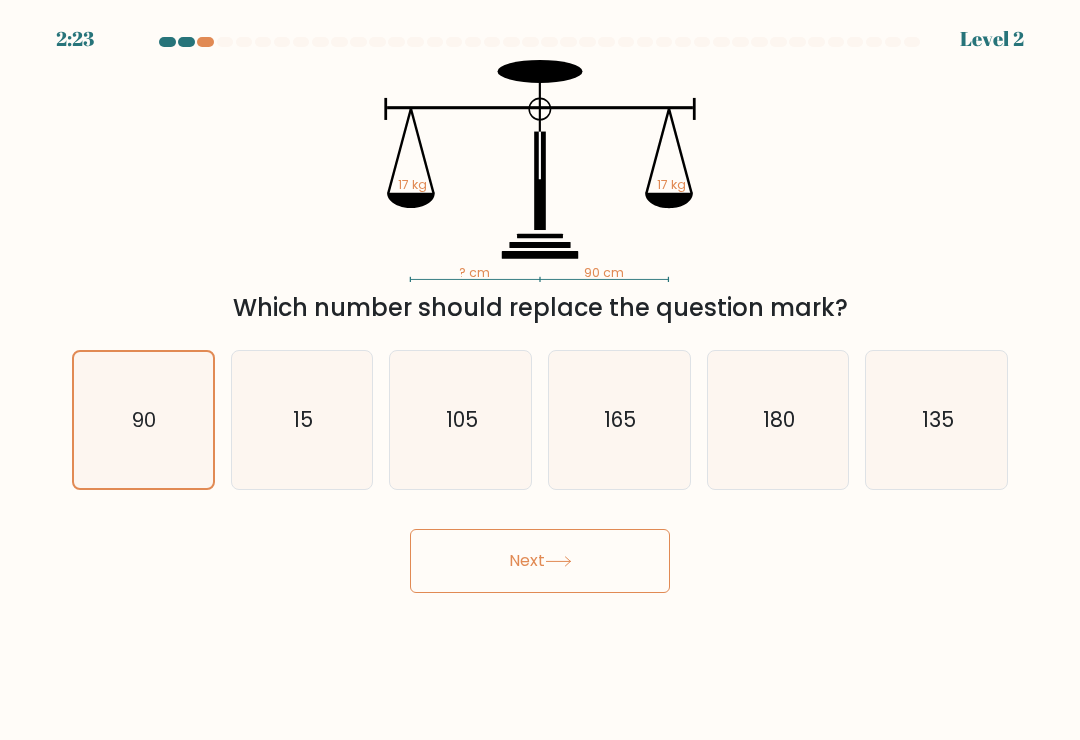 click on "Next" at bounding box center [540, 561] 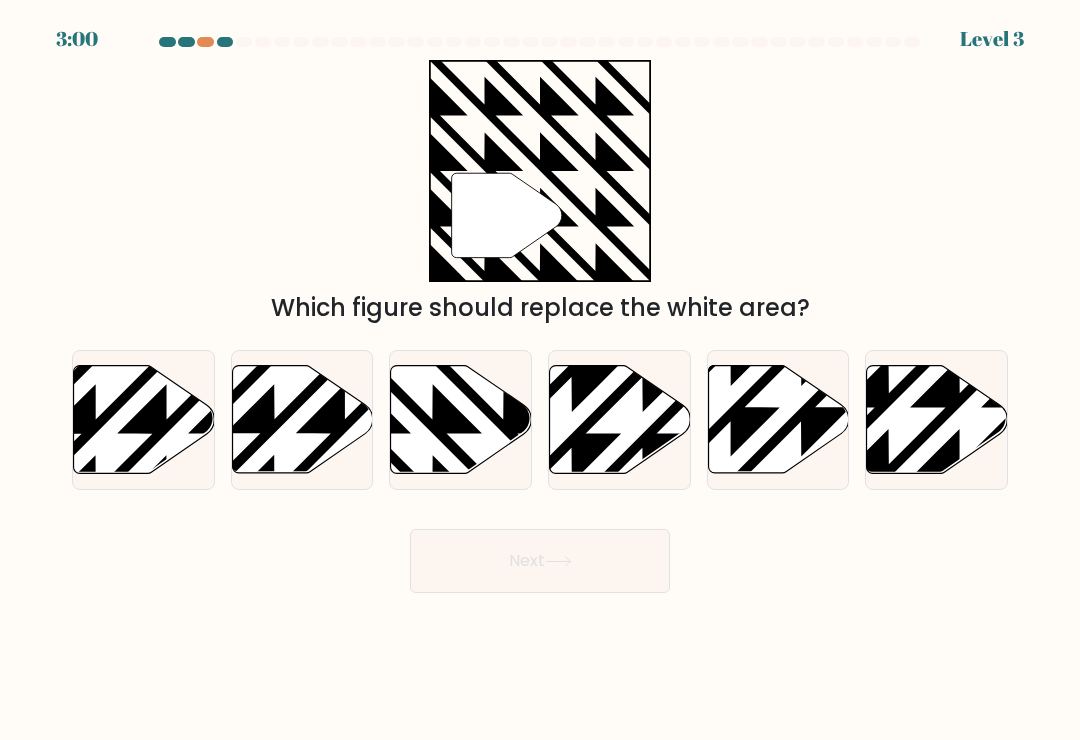click at bounding box center (461, 420) 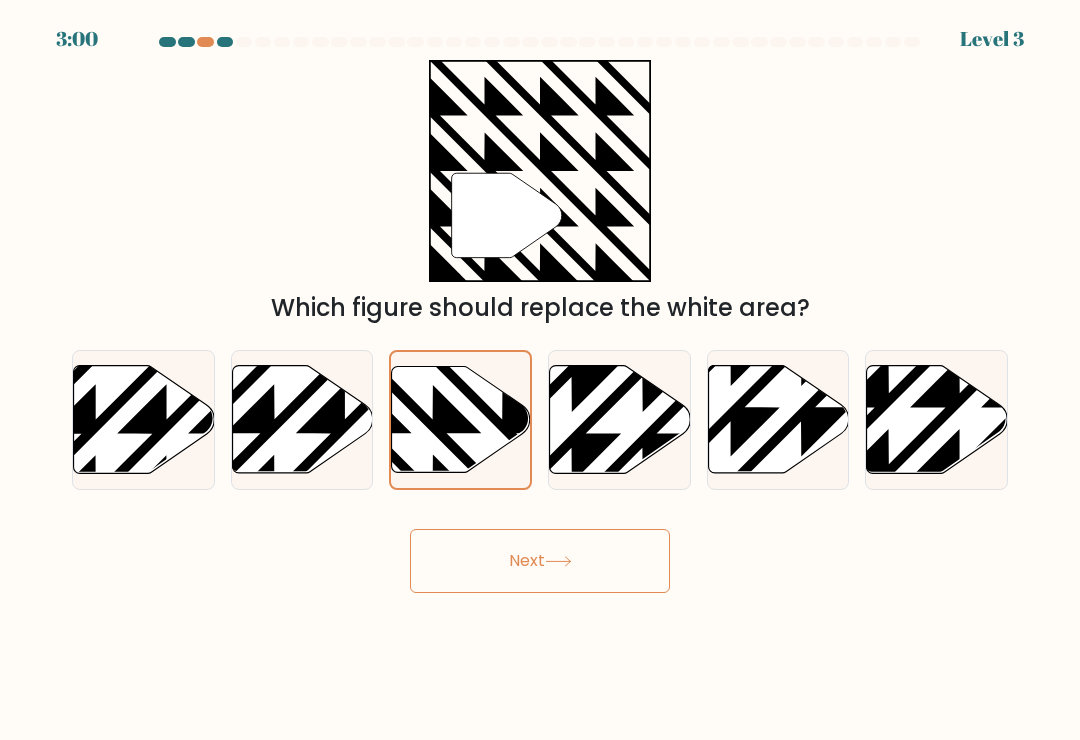 click on "Next" at bounding box center (540, 561) 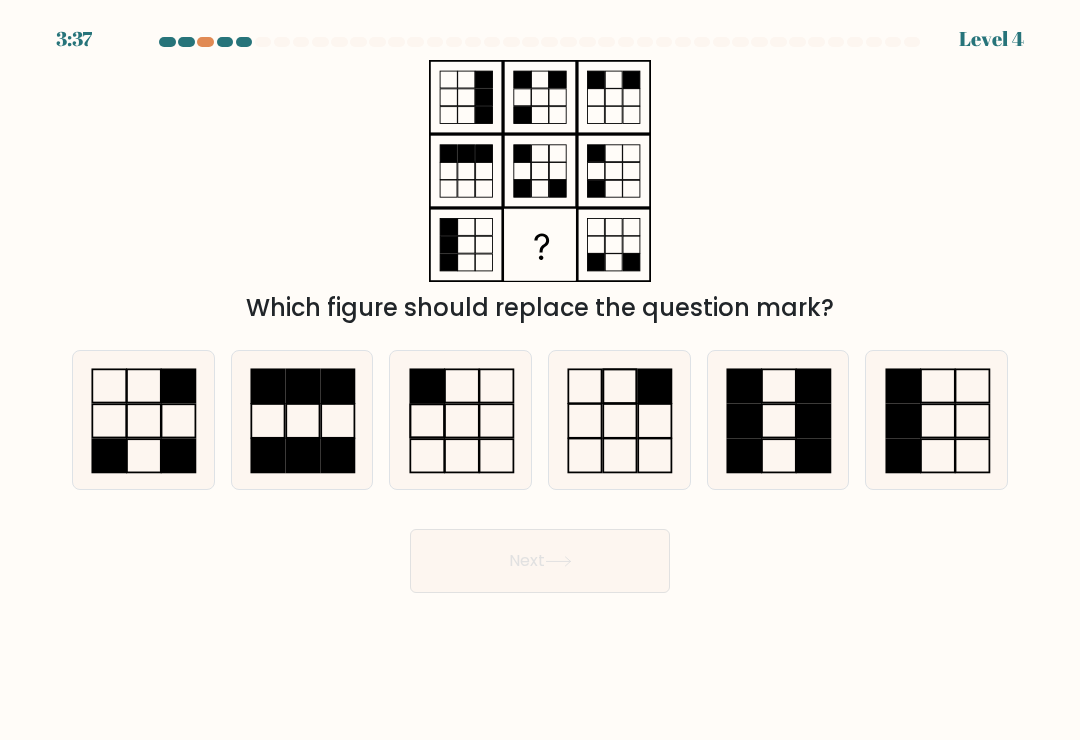 click at bounding box center (302, 420) 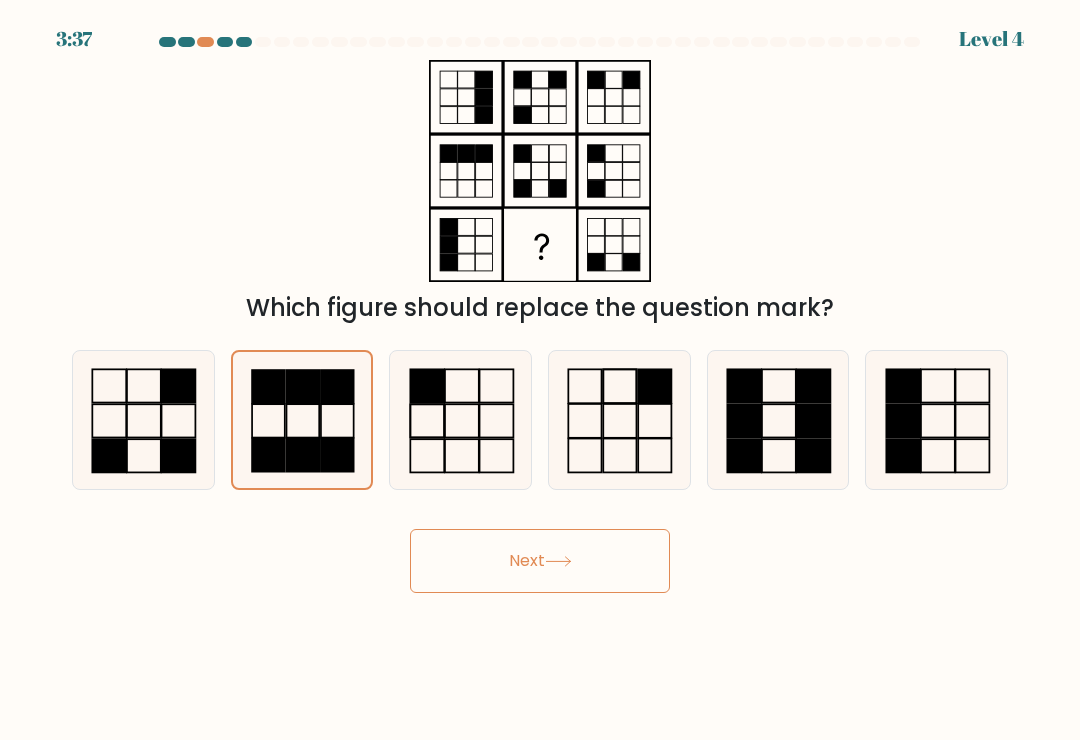 click on "Next" at bounding box center [540, 561] 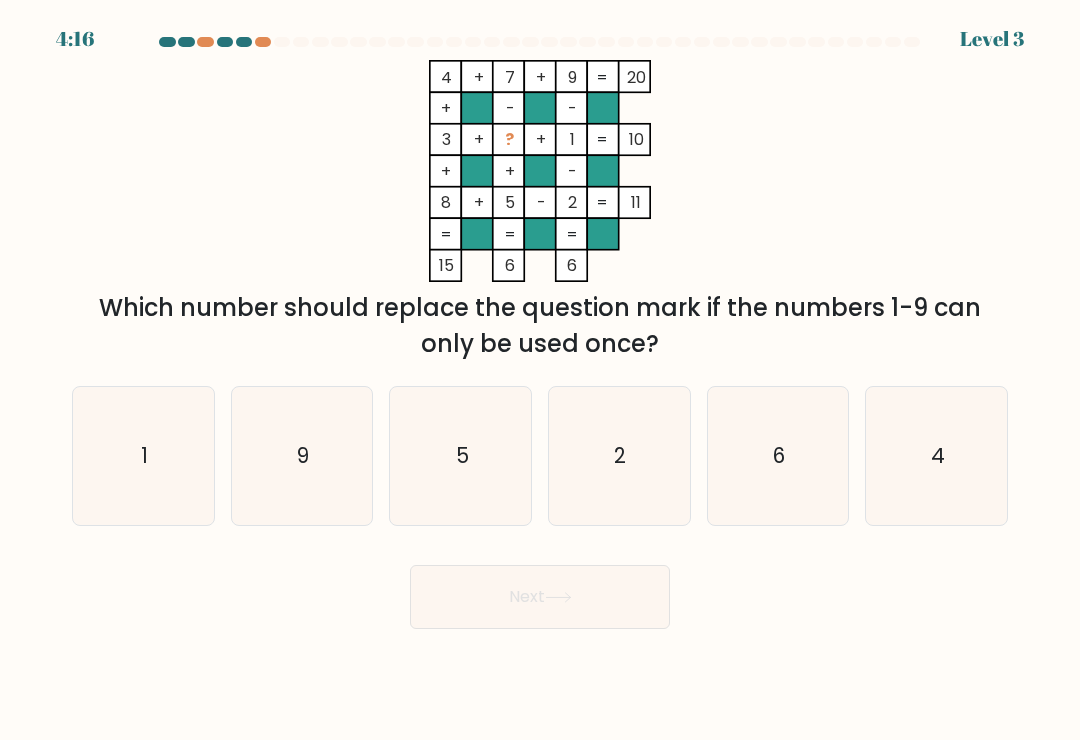 click on "6" at bounding box center (778, 456) 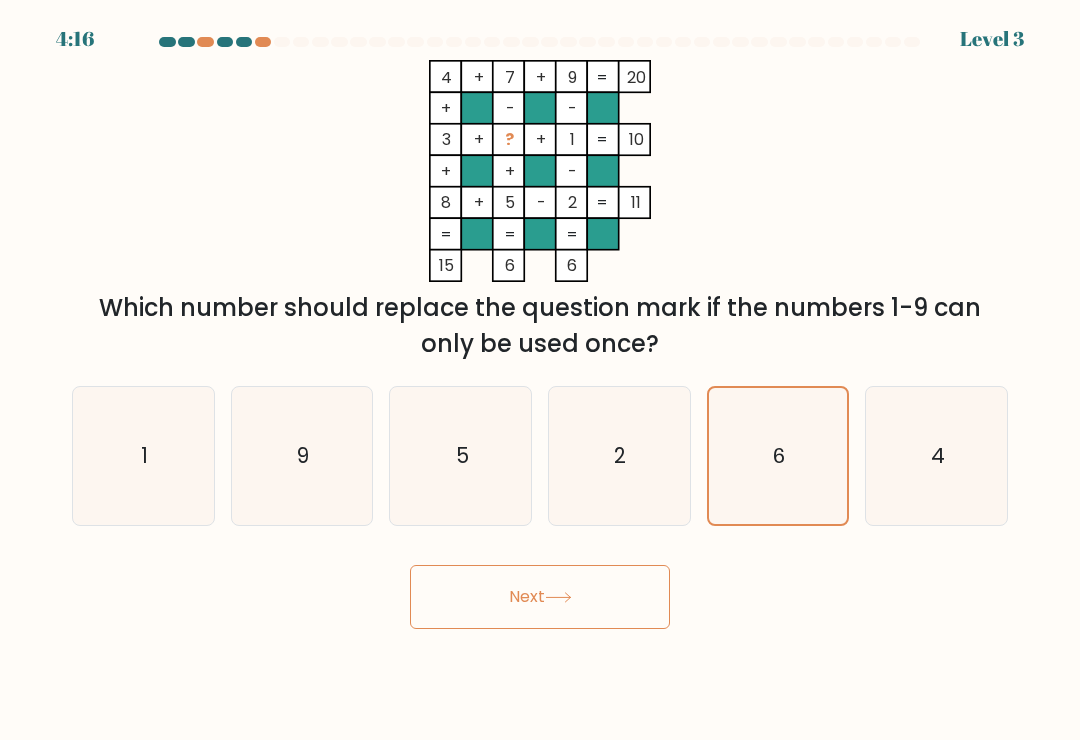 click on "Next" at bounding box center [540, 597] 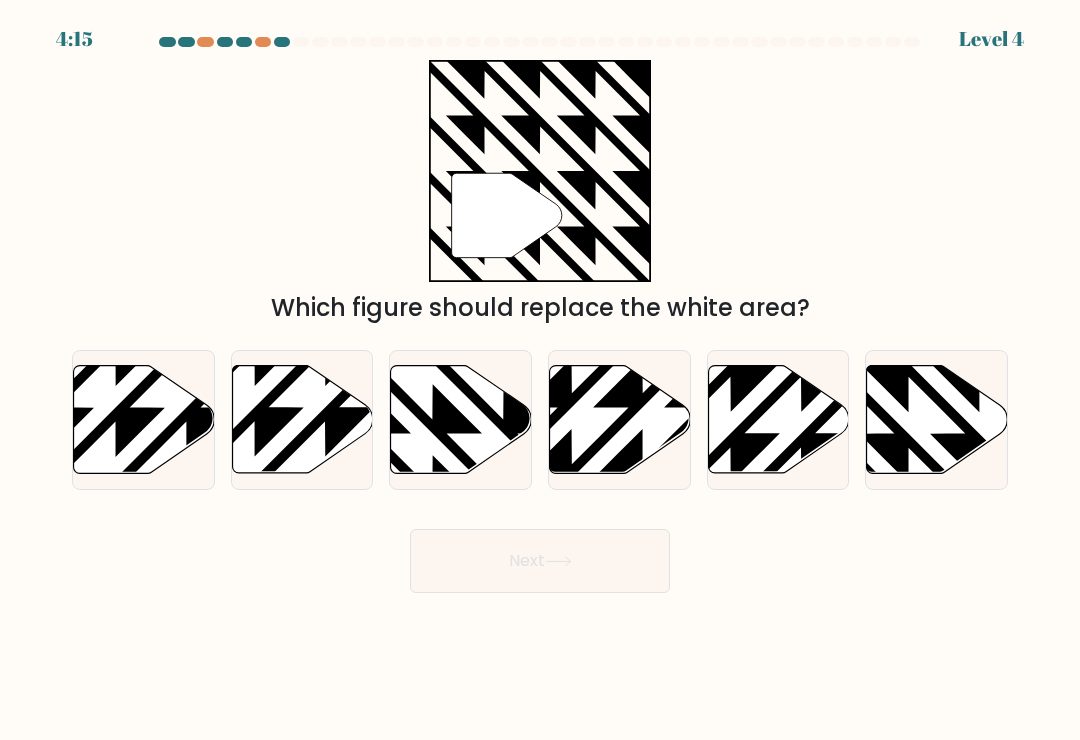 click on "[TIME]
Level [NUMBER]" at bounding box center (540, 370) 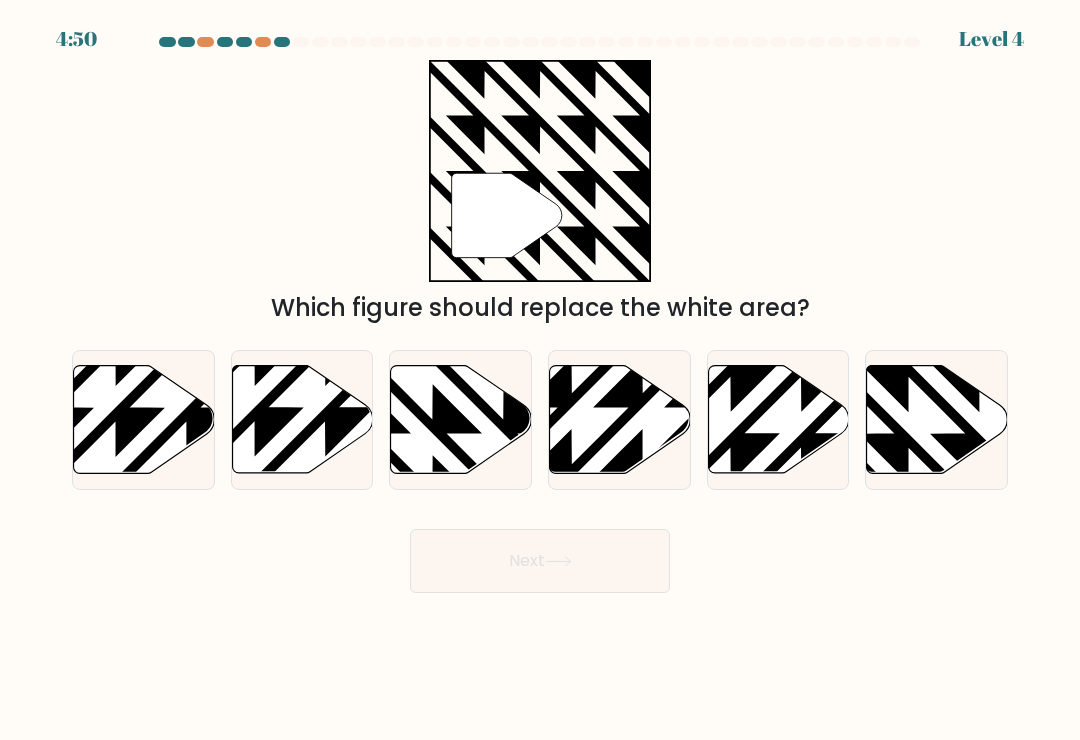 click at bounding box center [980, 363] 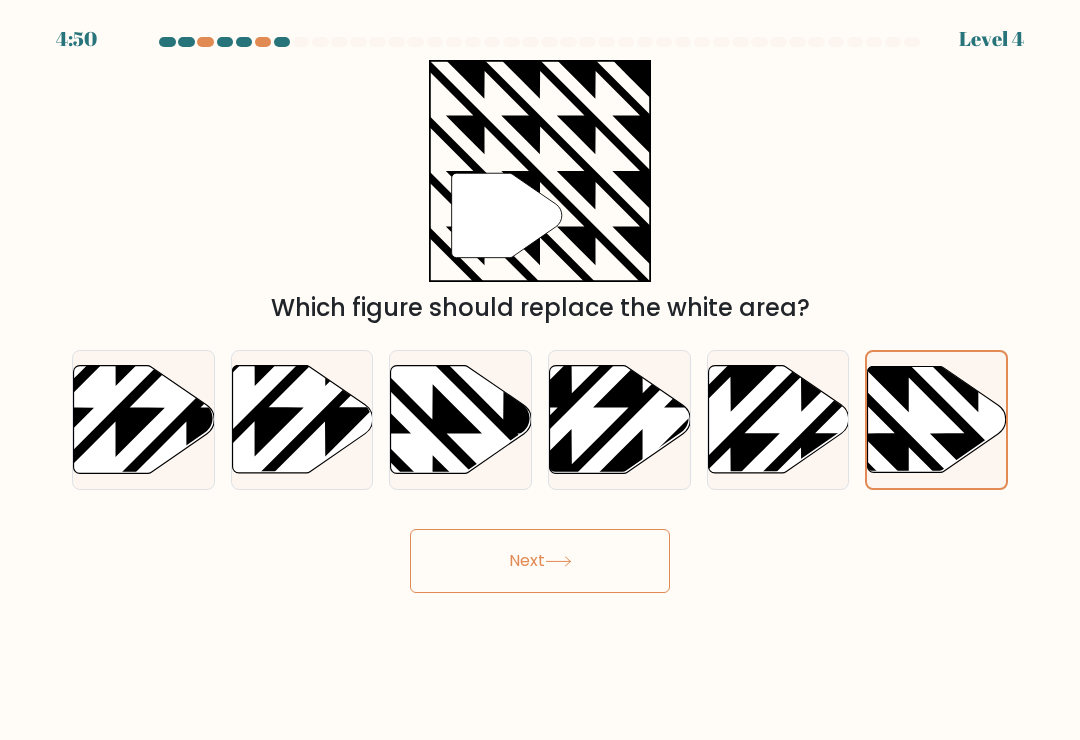 click on "Next" at bounding box center (540, 561) 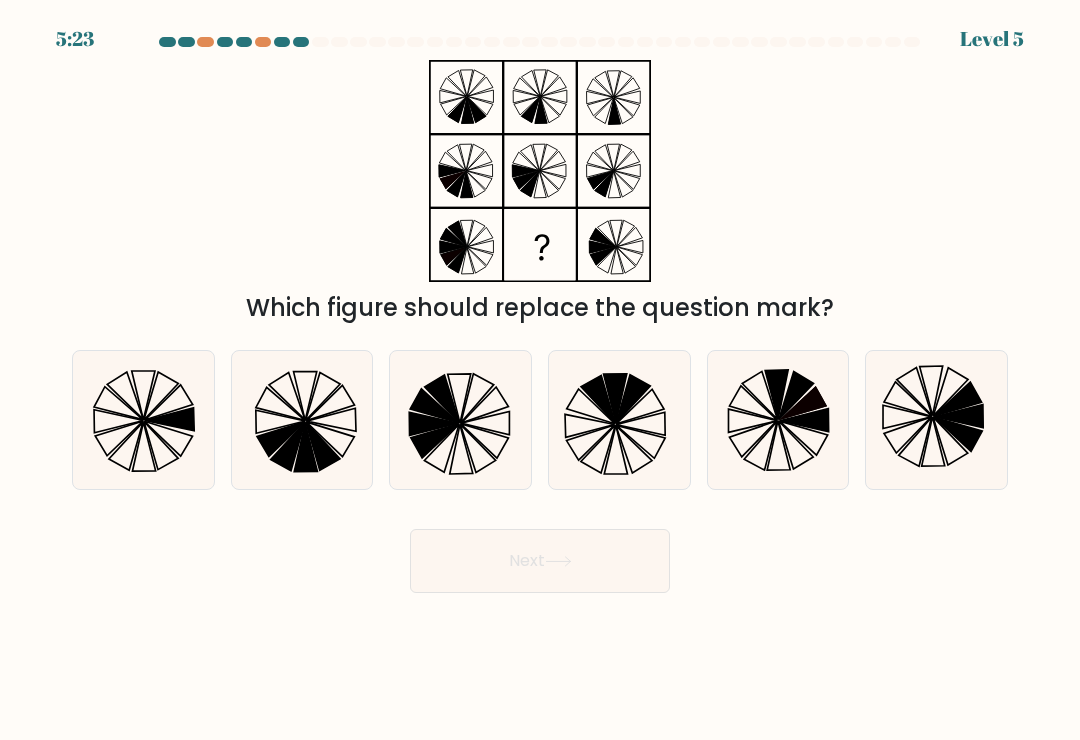 click at bounding box center [118, 421] 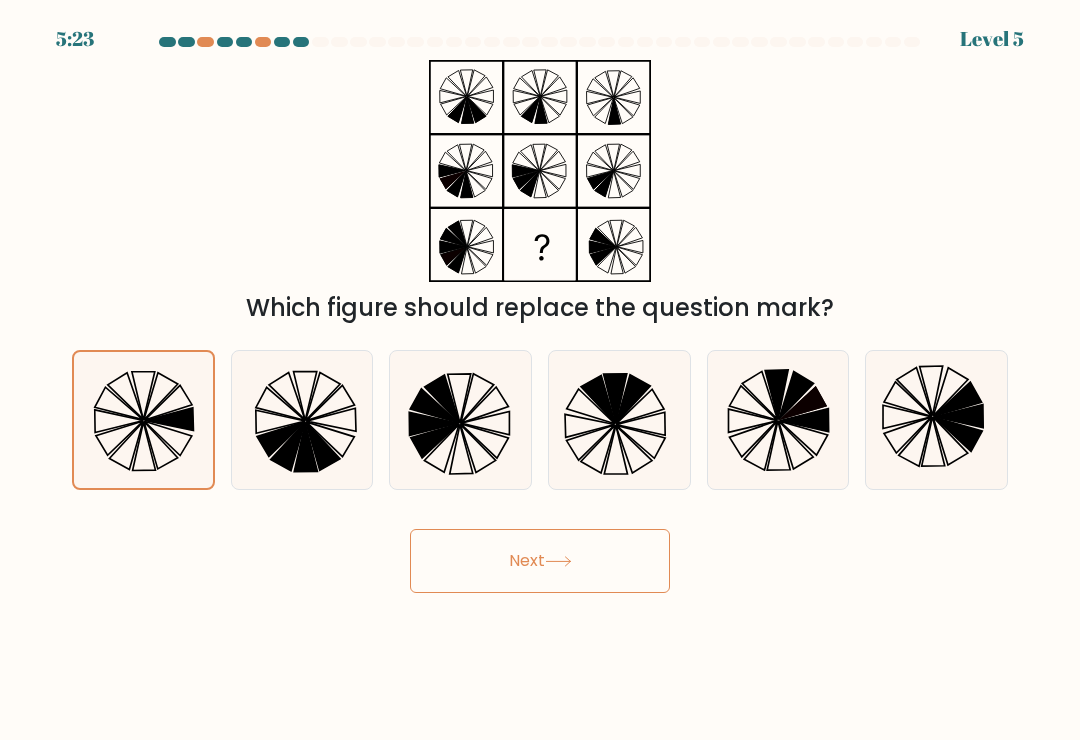 click on "Next" at bounding box center (540, 561) 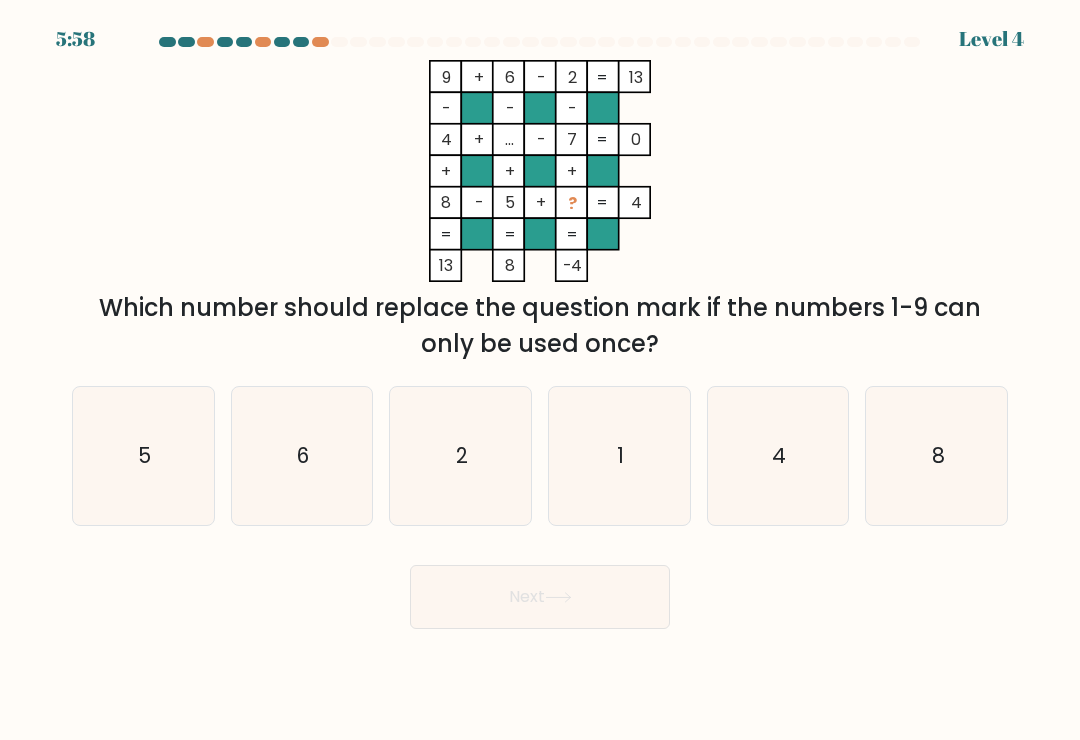 click on "1" at bounding box center [619, 456] 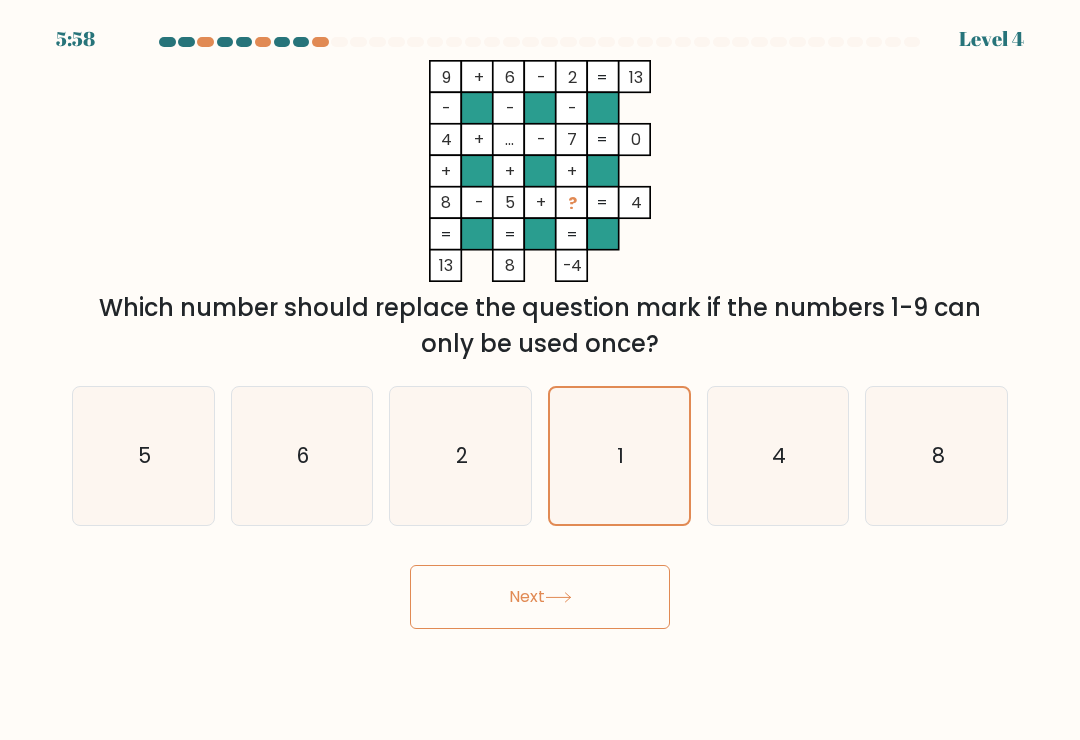 click on "Next" at bounding box center [540, 597] 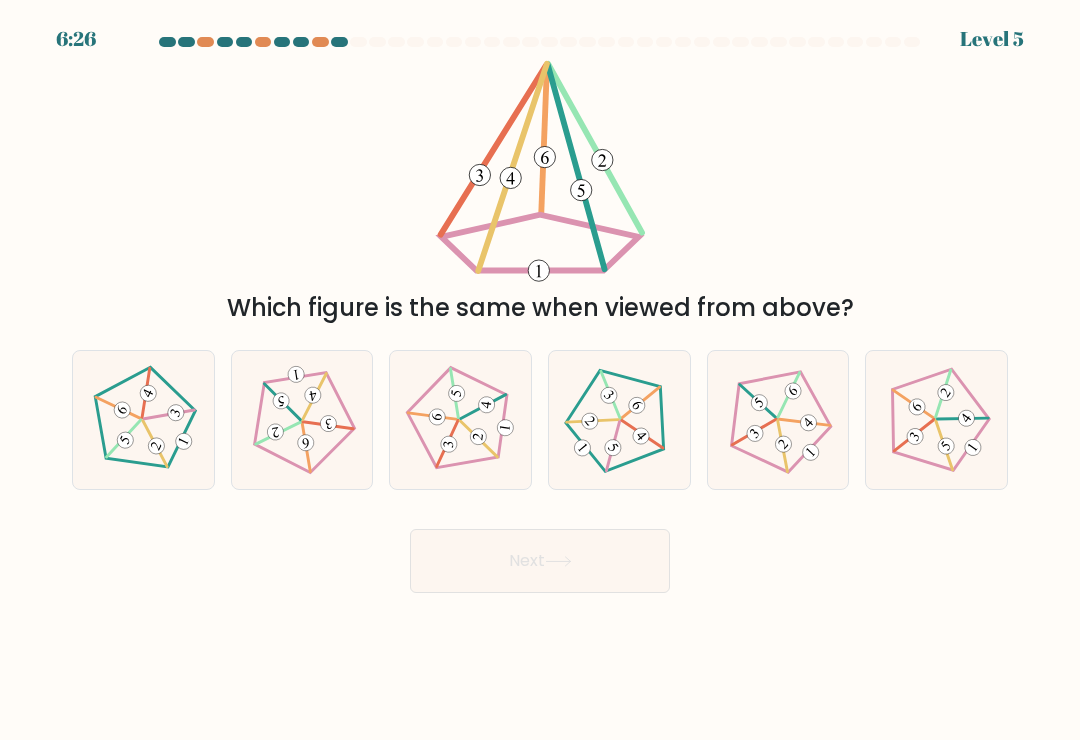 click at bounding box center (947, 446) 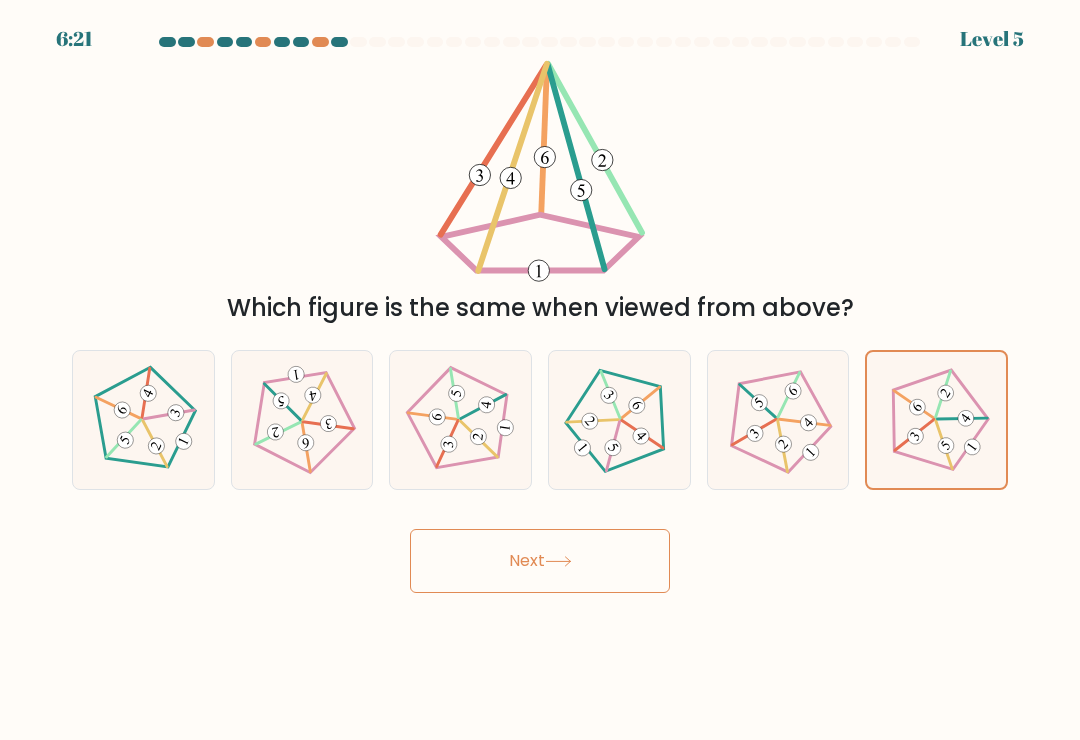 click at bounding box center [460, 420] 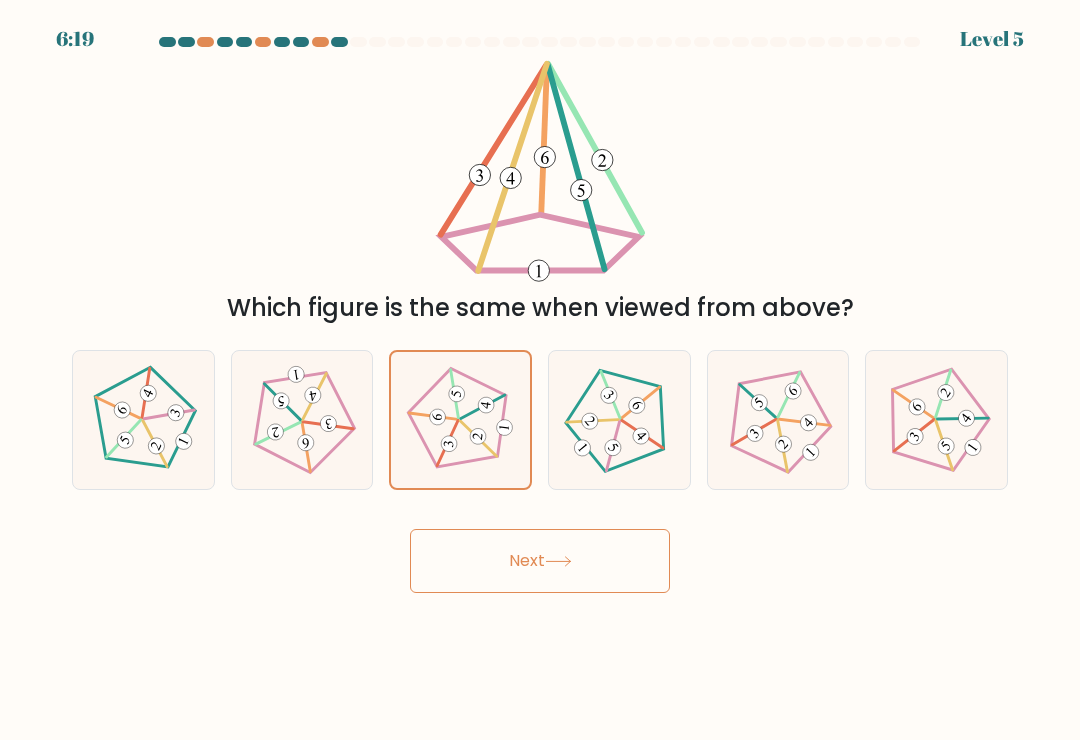 click at bounding box center [302, 420] 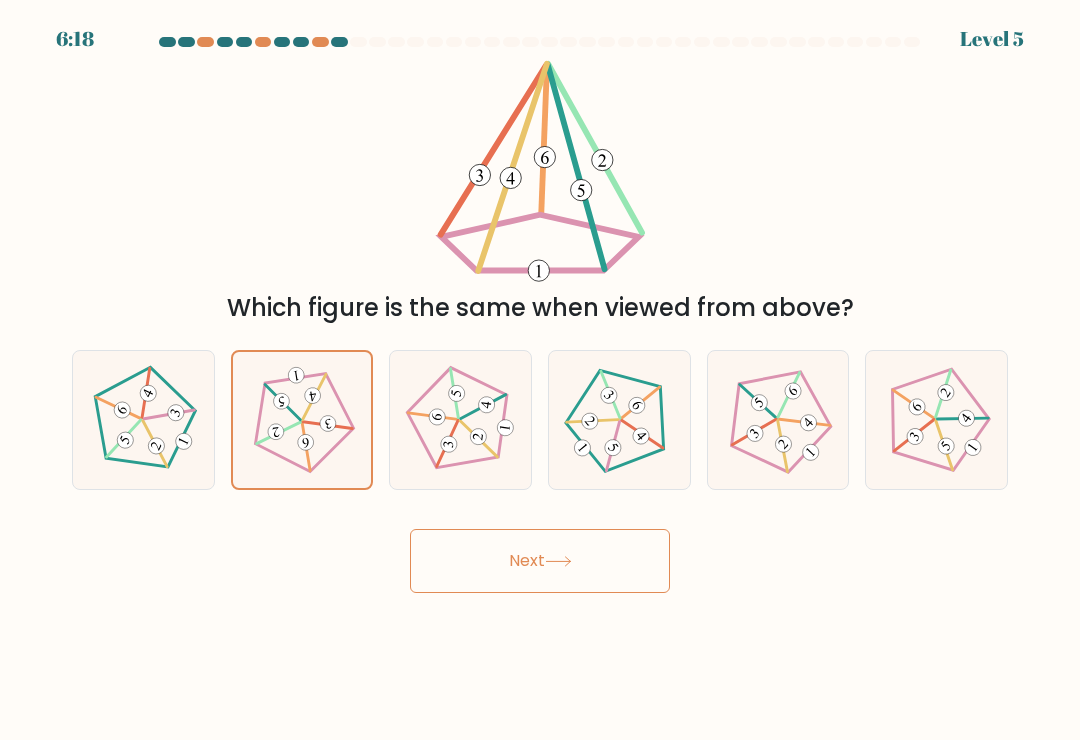 click on "Next" at bounding box center [540, 561] 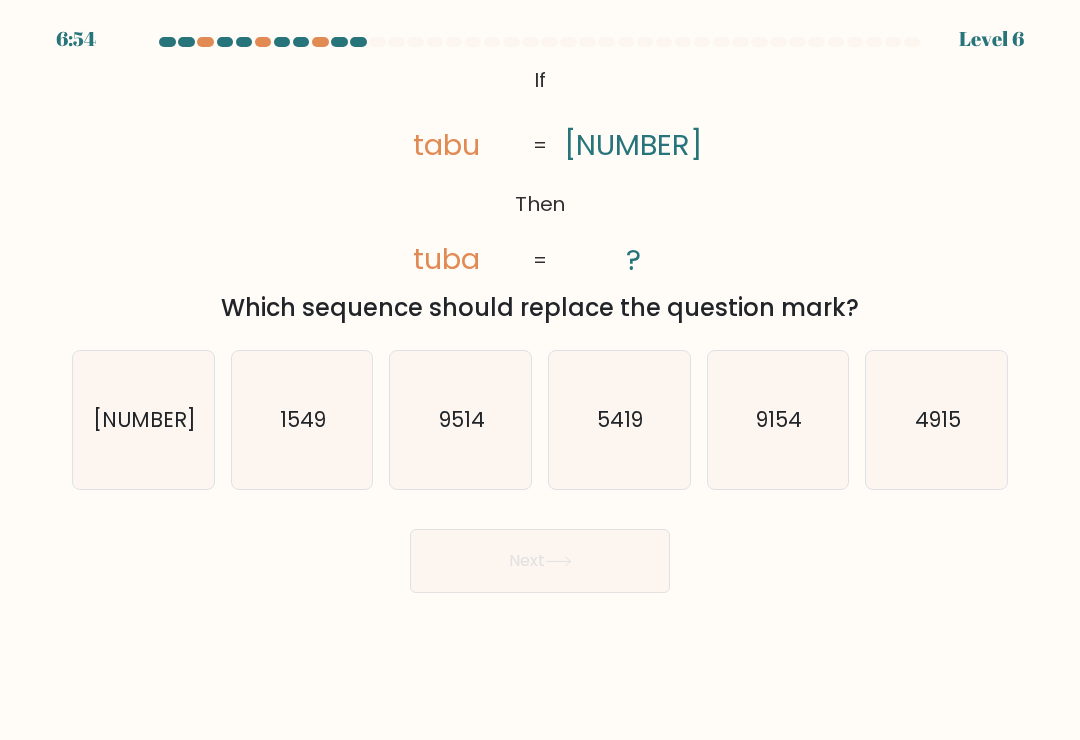 click on "[NUMBER]" at bounding box center [143, 420] 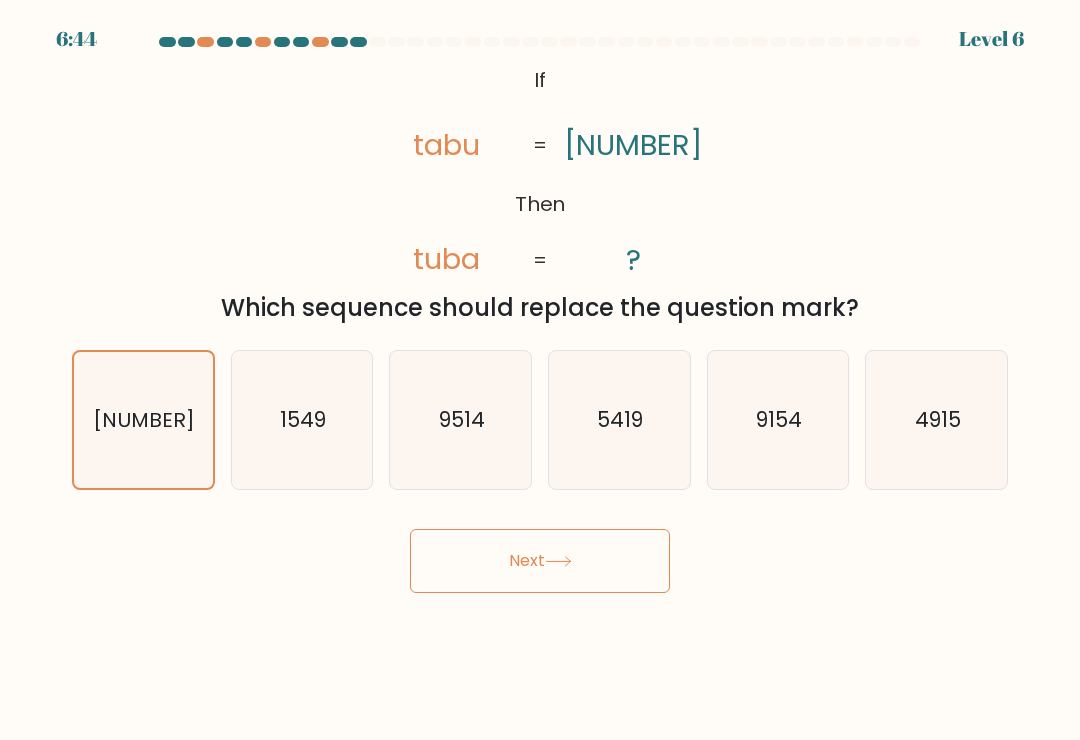 click on "5419" at bounding box center [619, 420] 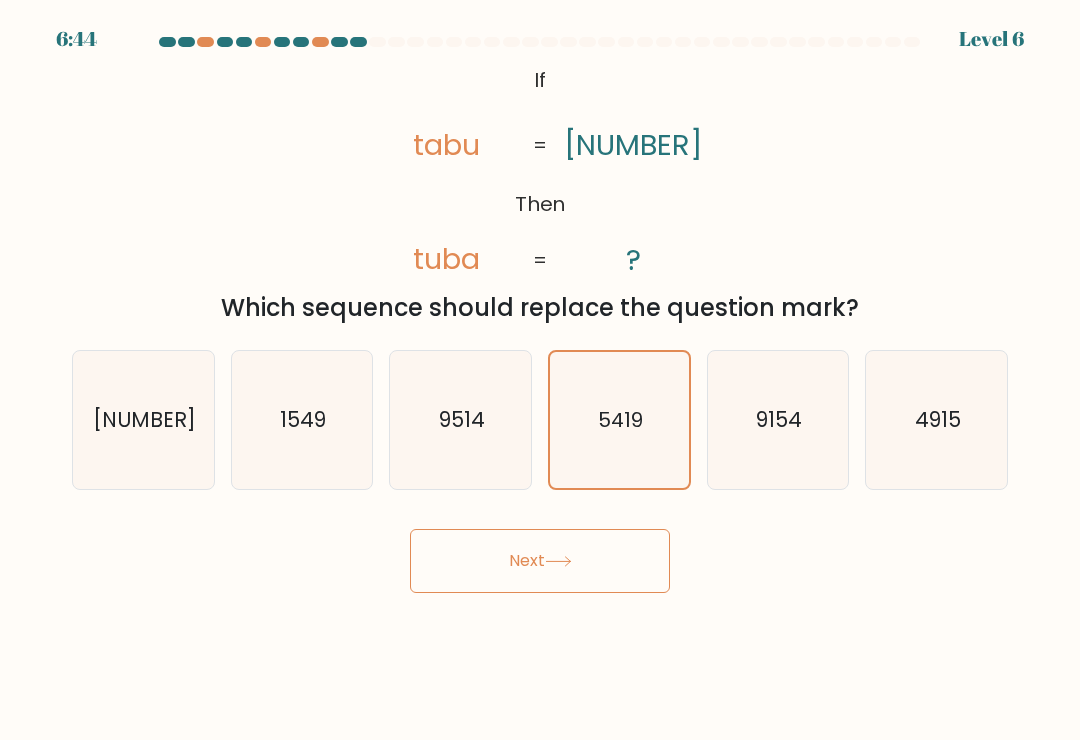 click on "Next" at bounding box center [540, 561] 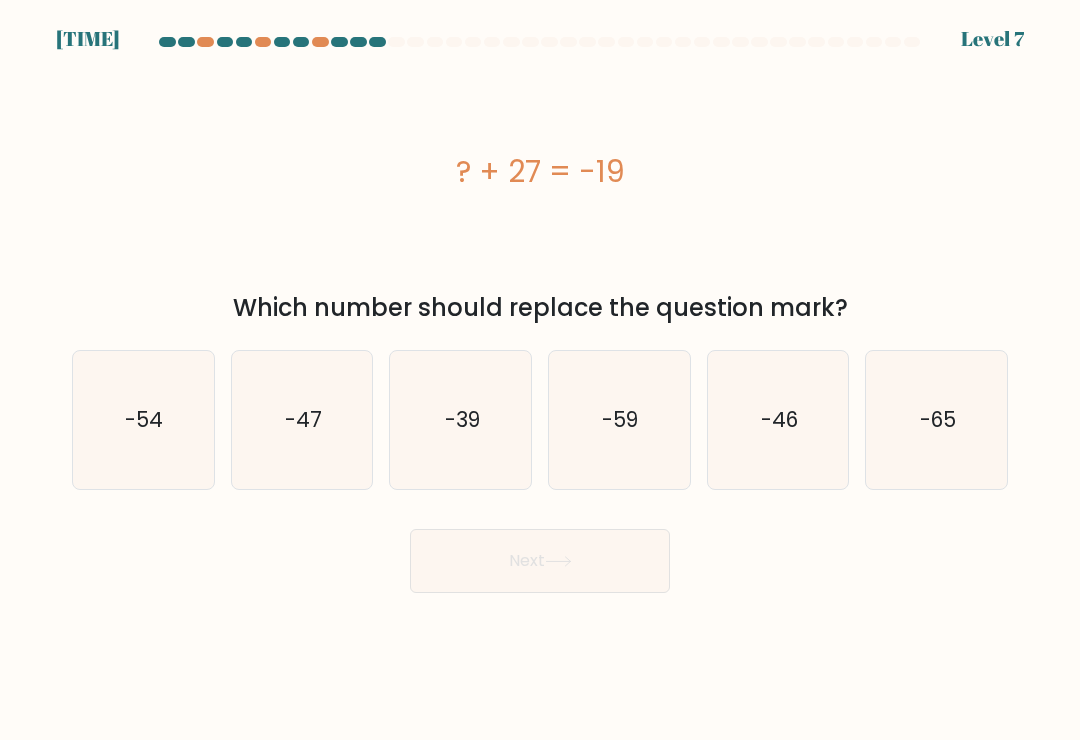 click on "-65" at bounding box center (937, 420) 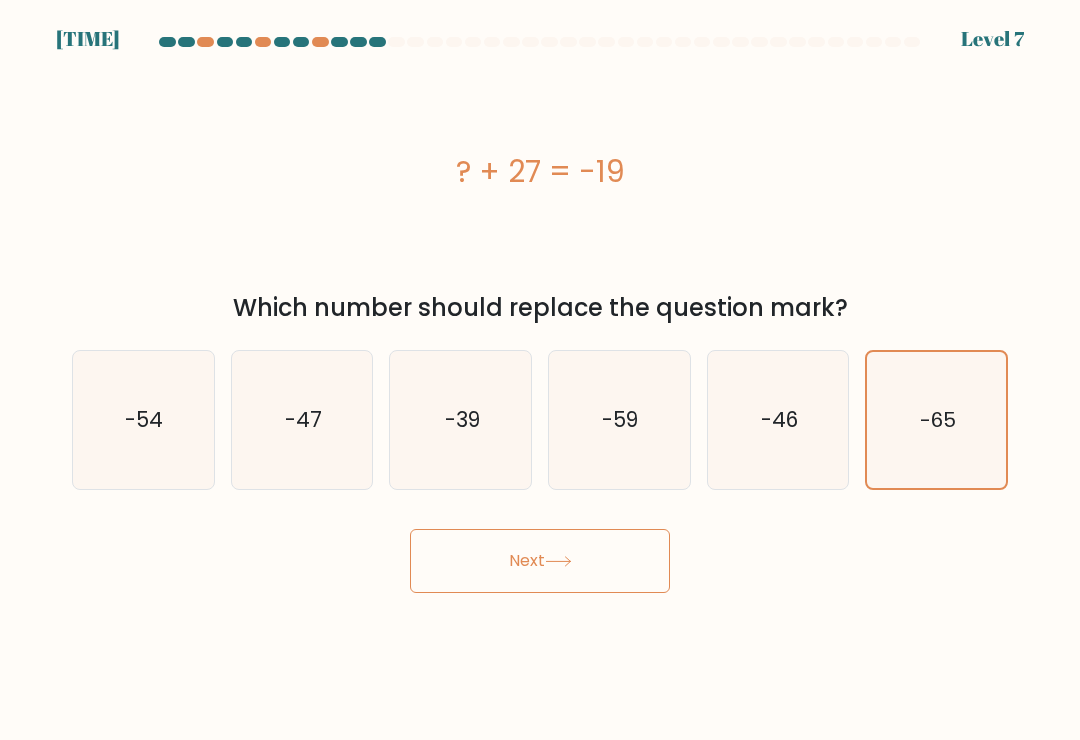 click on "Next" at bounding box center (540, 561) 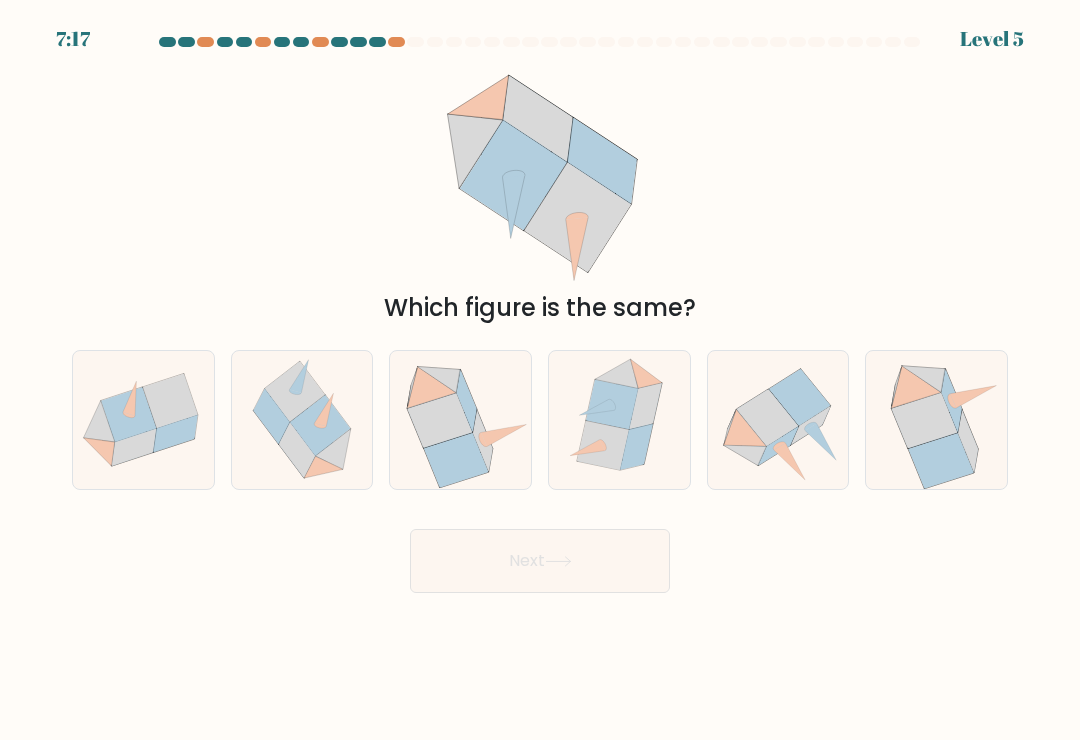 click on "Next" at bounding box center [540, 561] 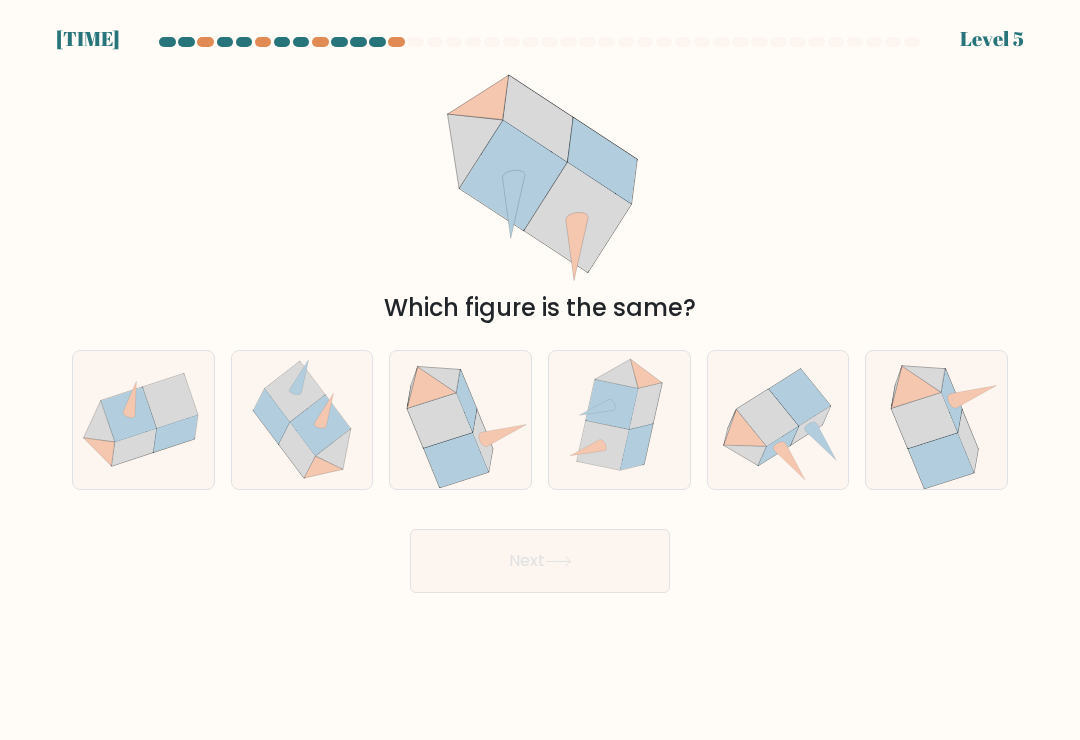 scroll, scrollTop: 2, scrollLeft: 0, axis: vertical 